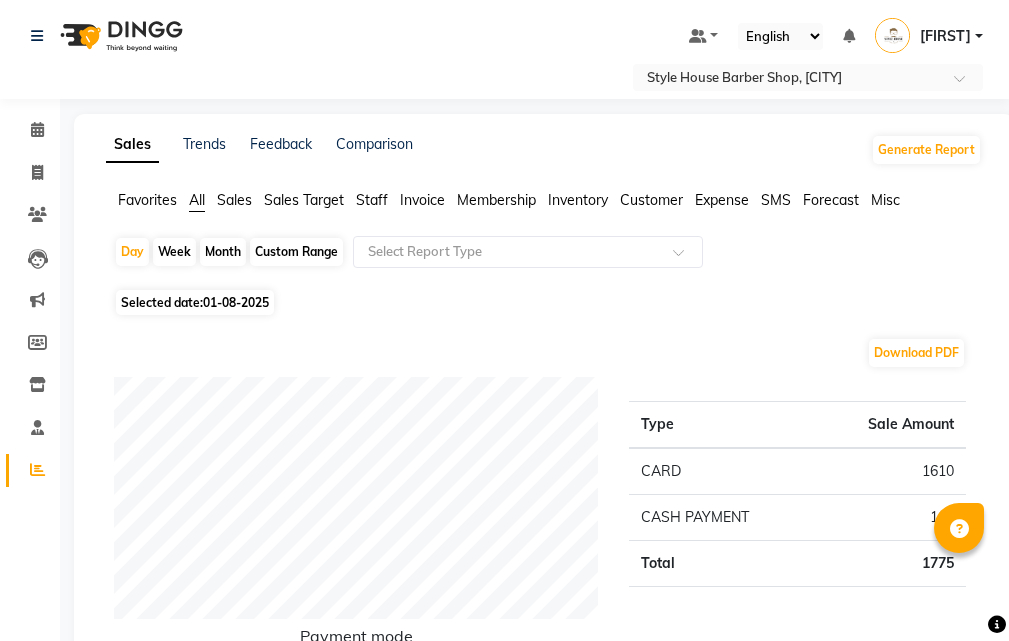 scroll, scrollTop: 700, scrollLeft: 0, axis: vertical 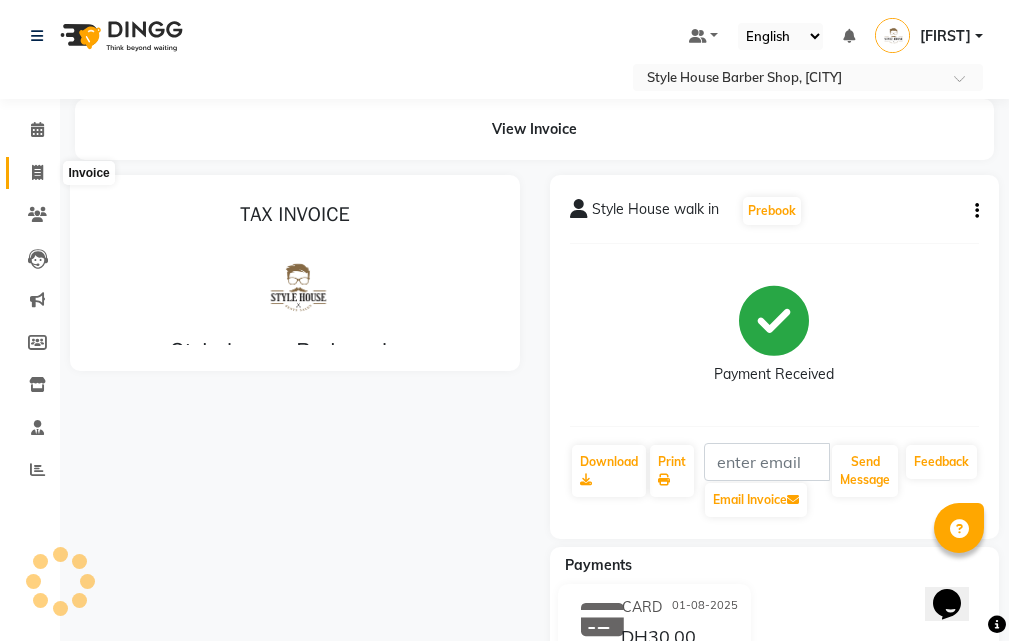 click 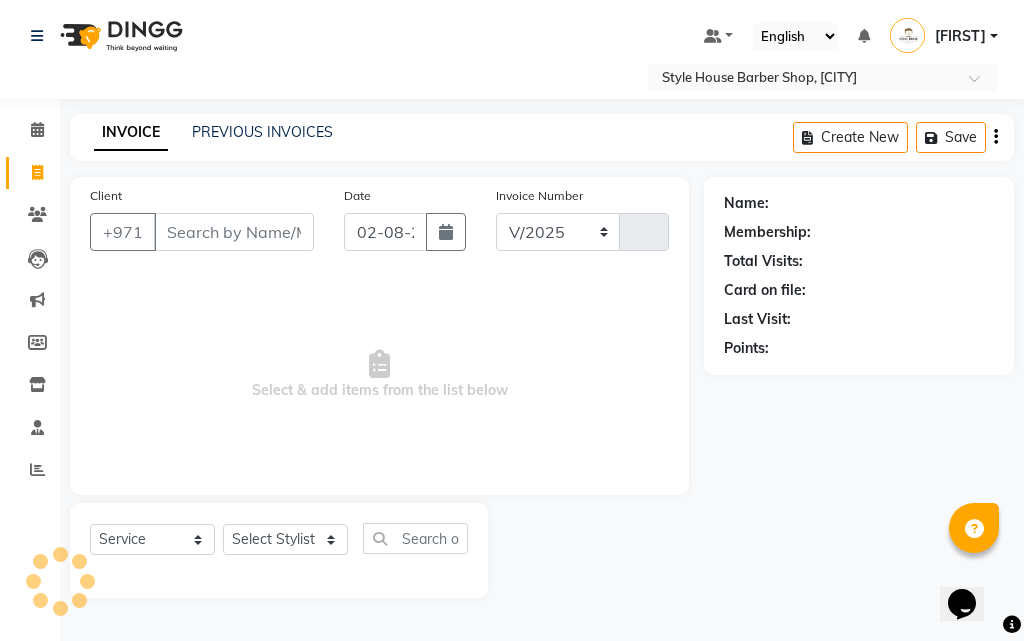 select on "8421" 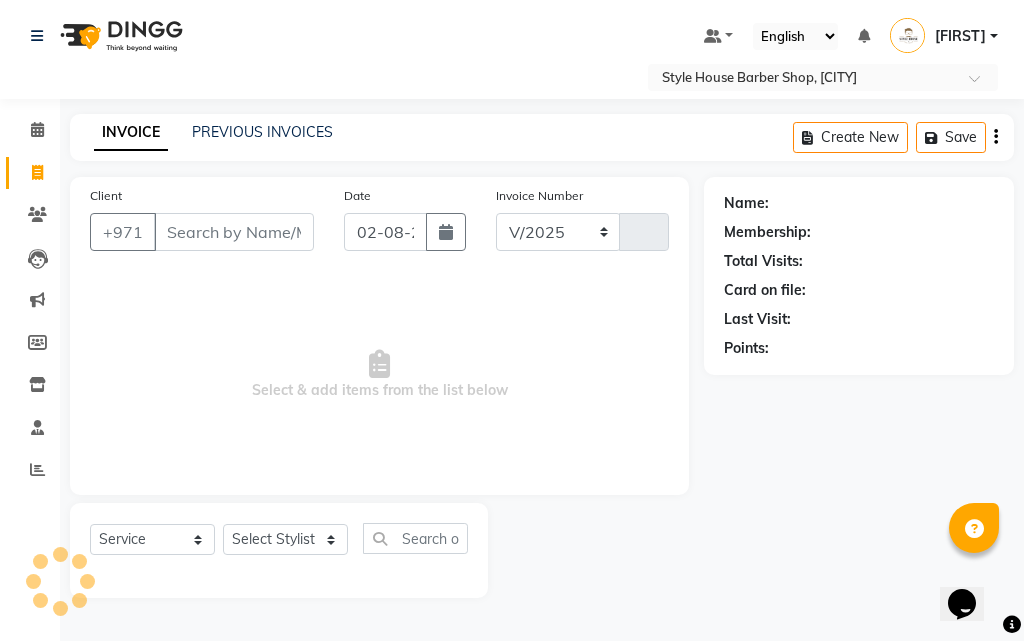 type on "0218" 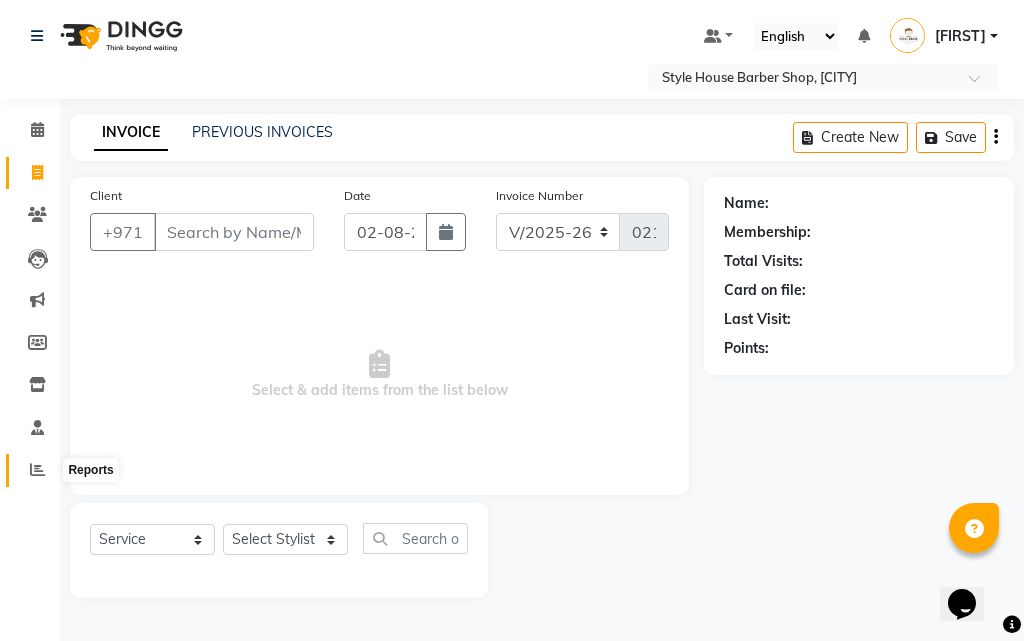 click 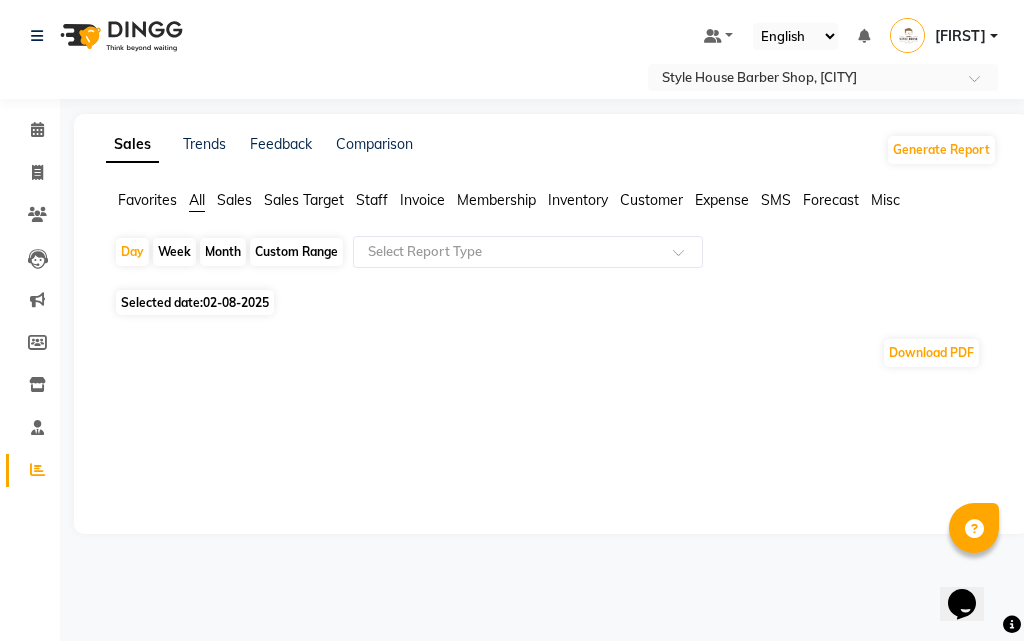 click on "Invoice" 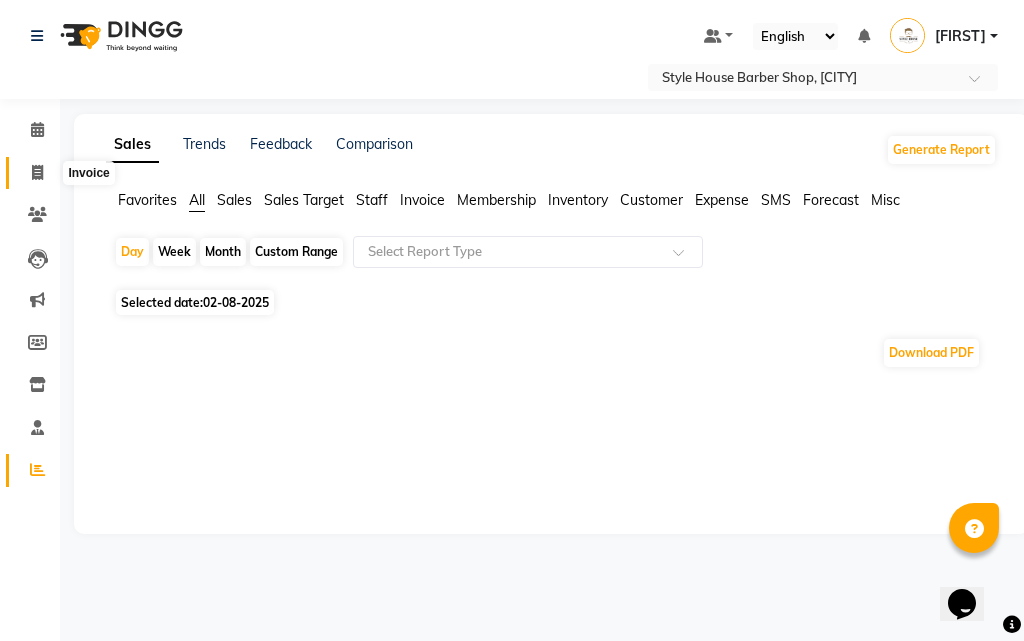 click 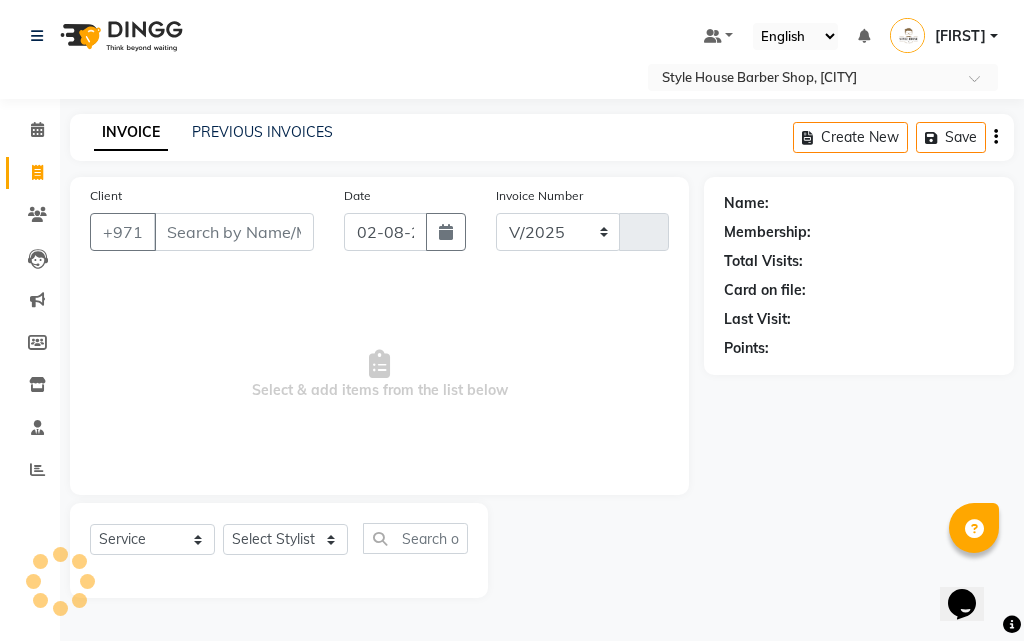 select on "8421" 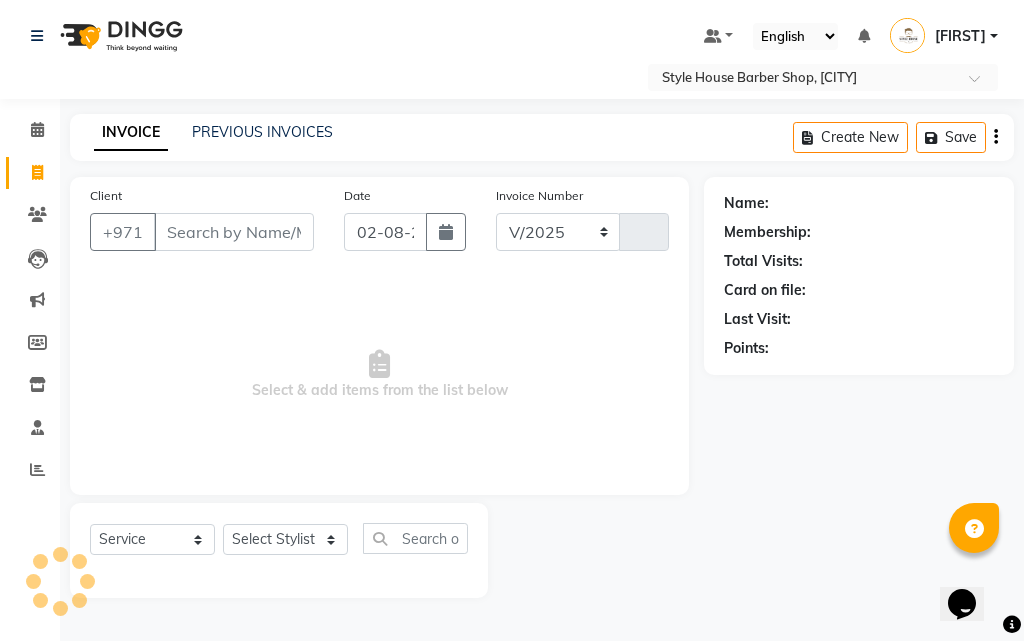type on "0218" 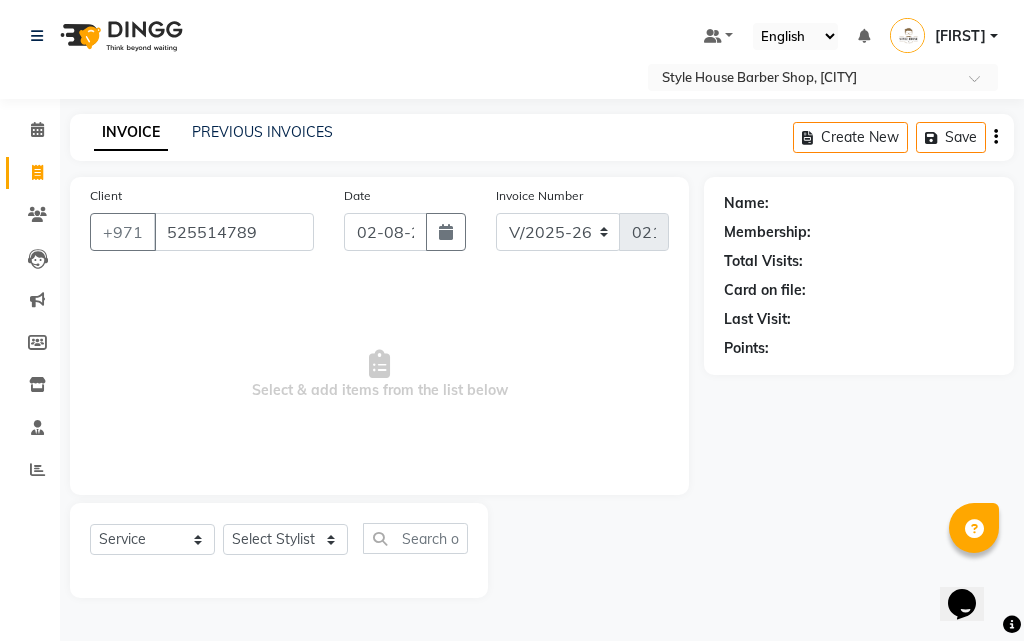 type on "525514789" 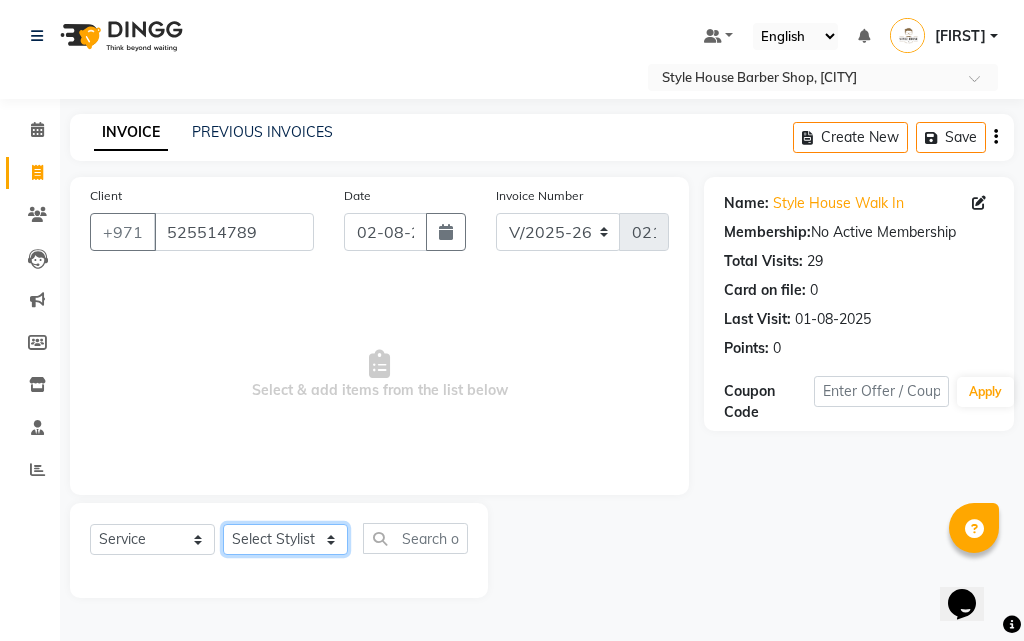 click on "Select Stylist [FIRST] [LAST] [LAST] [LAST] [FIRST] [LAST] [LAST] [FIRST] [LAST] [LAST] [FIRST] [LAST] [LAST] [FIRST] [LAST] [LAST]" 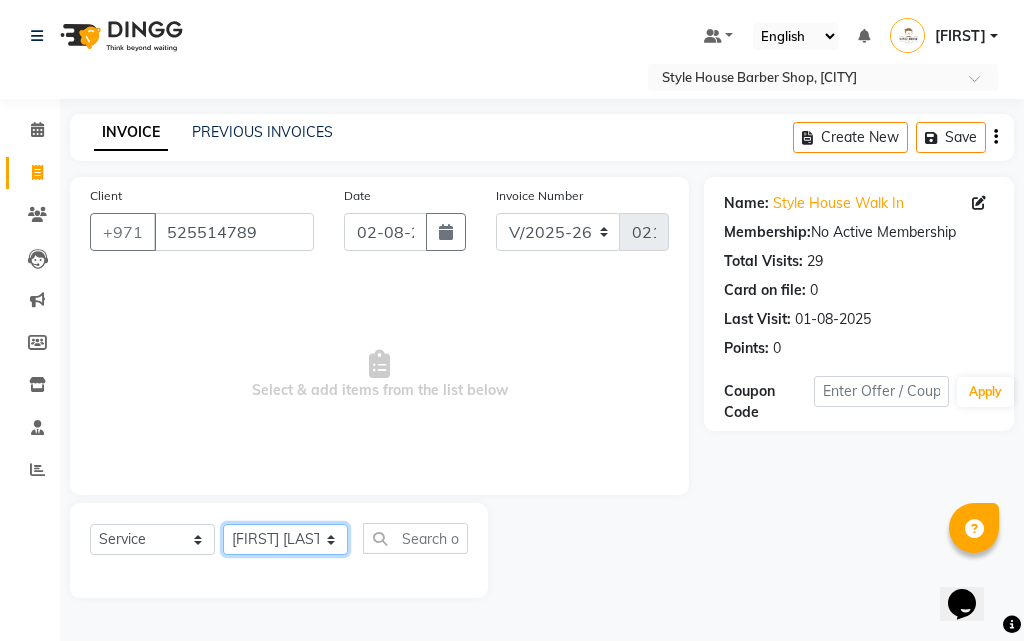 click on "Select Stylist [FIRST] [LAST] [LAST] [LAST] [FIRST] [LAST] [LAST] [FIRST] [LAST] [LAST] [FIRST] [LAST] [LAST] [FIRST] [LAST] [LAST]" 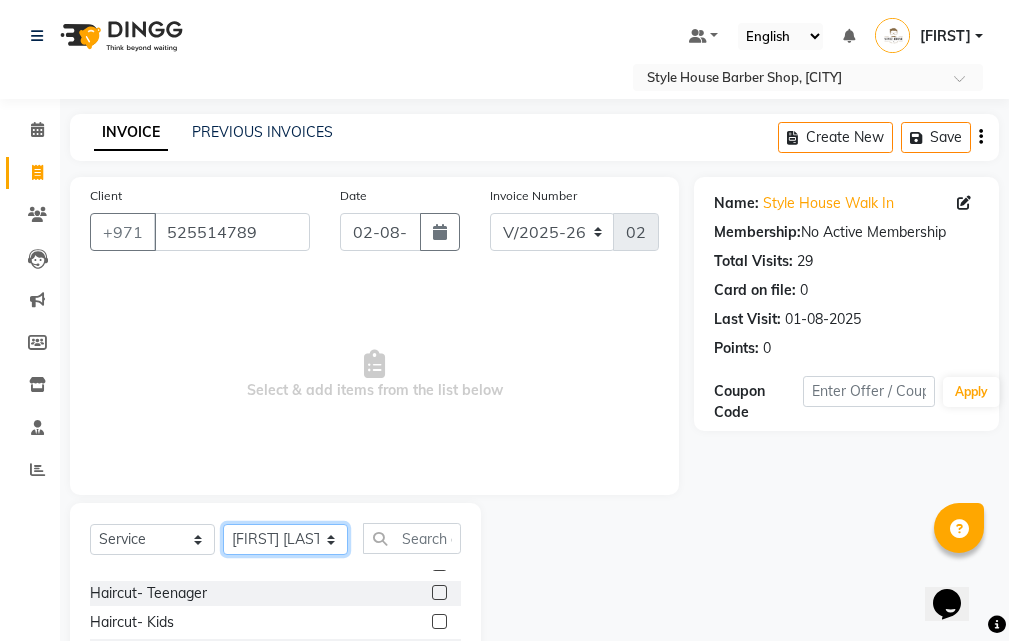 scroll, scrollTop: 0, scrollLeft: 0, axis: both 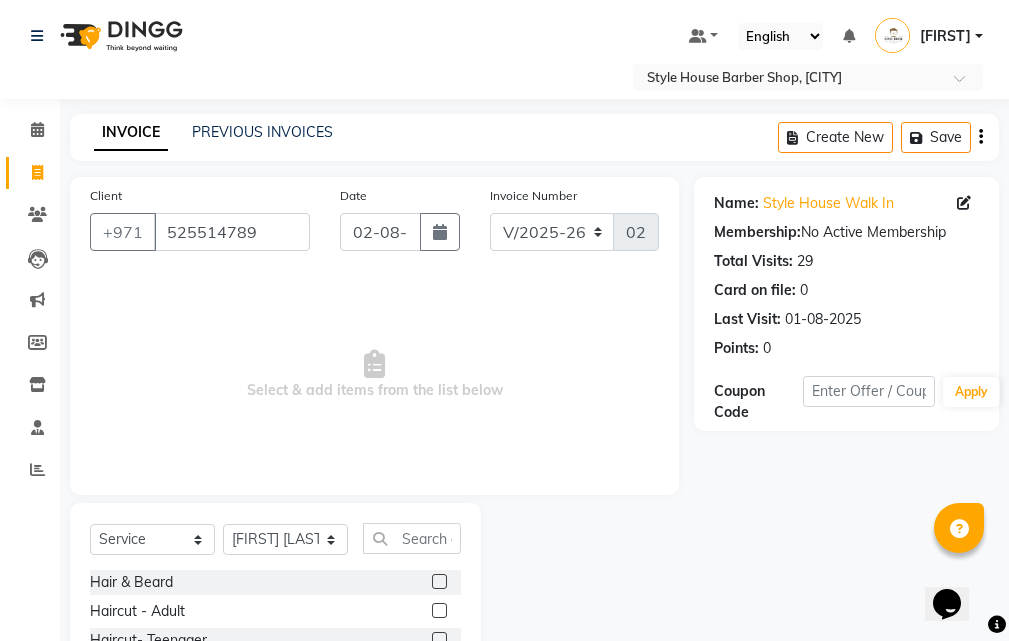 click 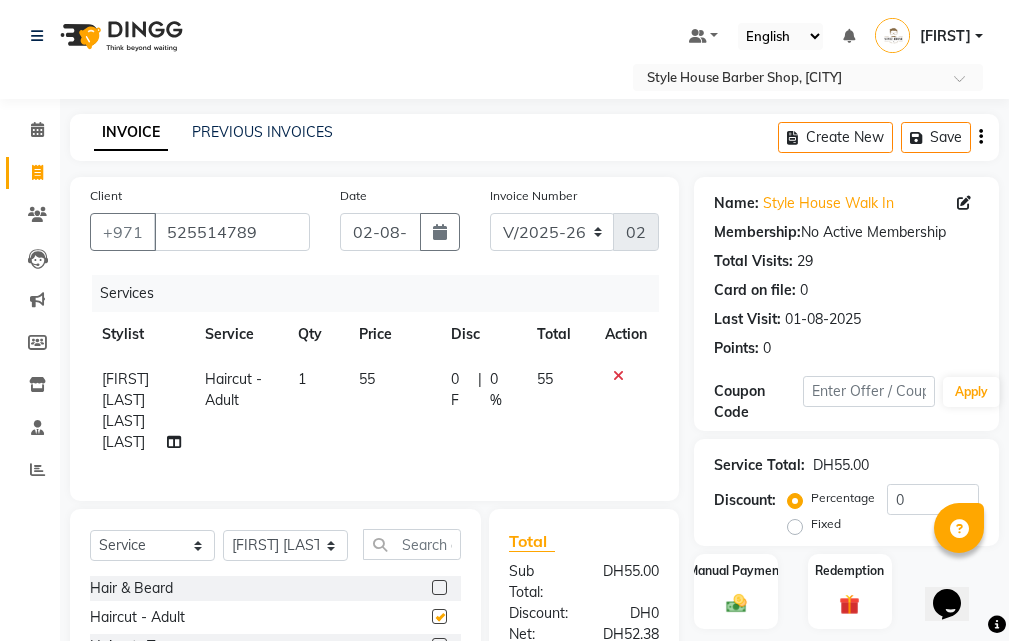 checkbox on "false" 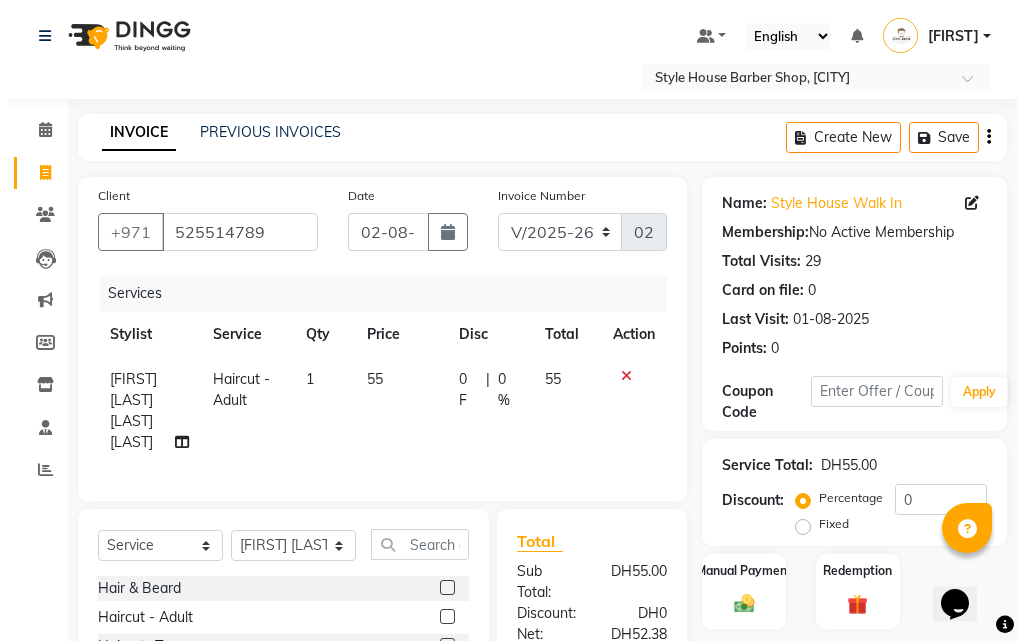 scroll, scrollTop: 200, scrollLeft: 0, axis: vertical 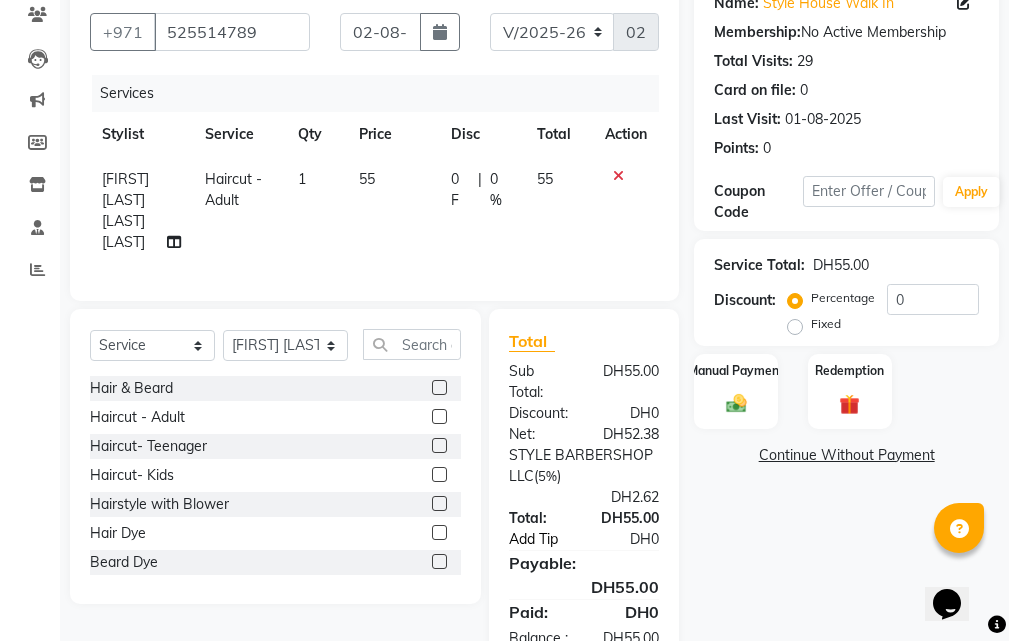 click on "Add Tip" 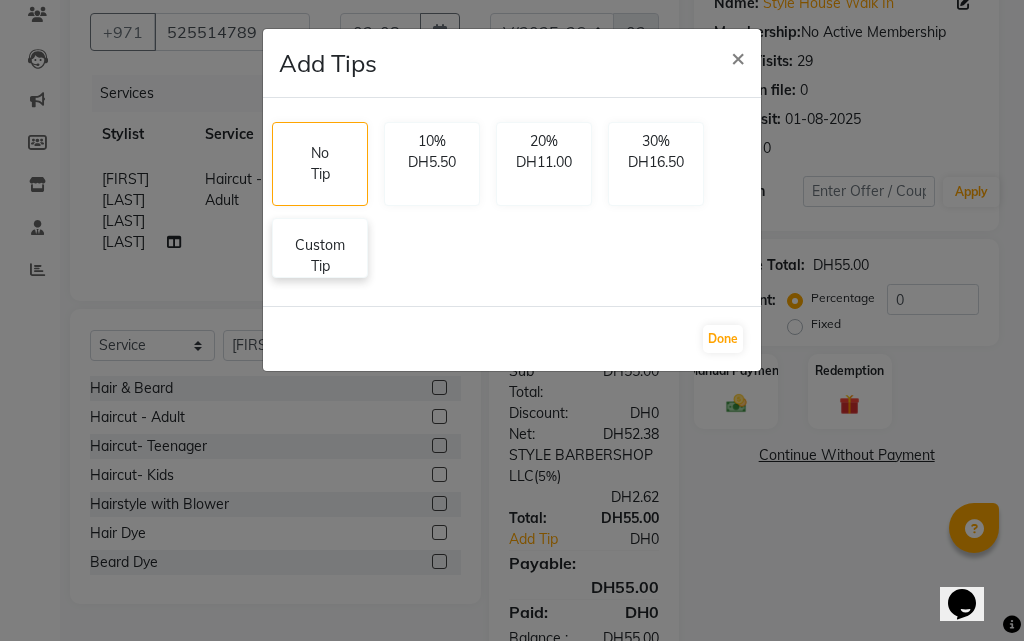 click on "Custom Tip" 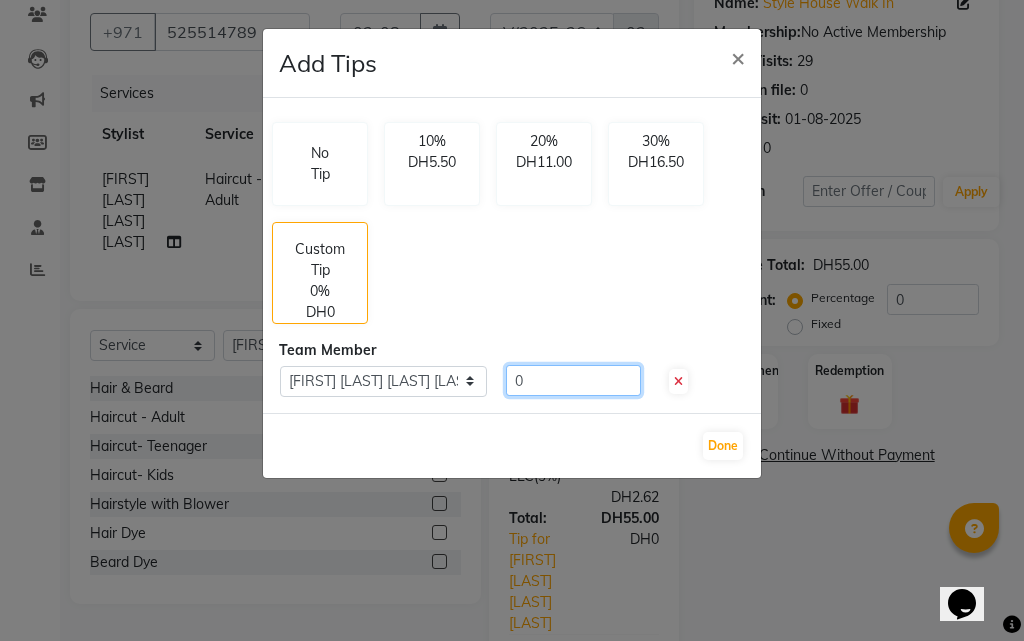 click on "0" 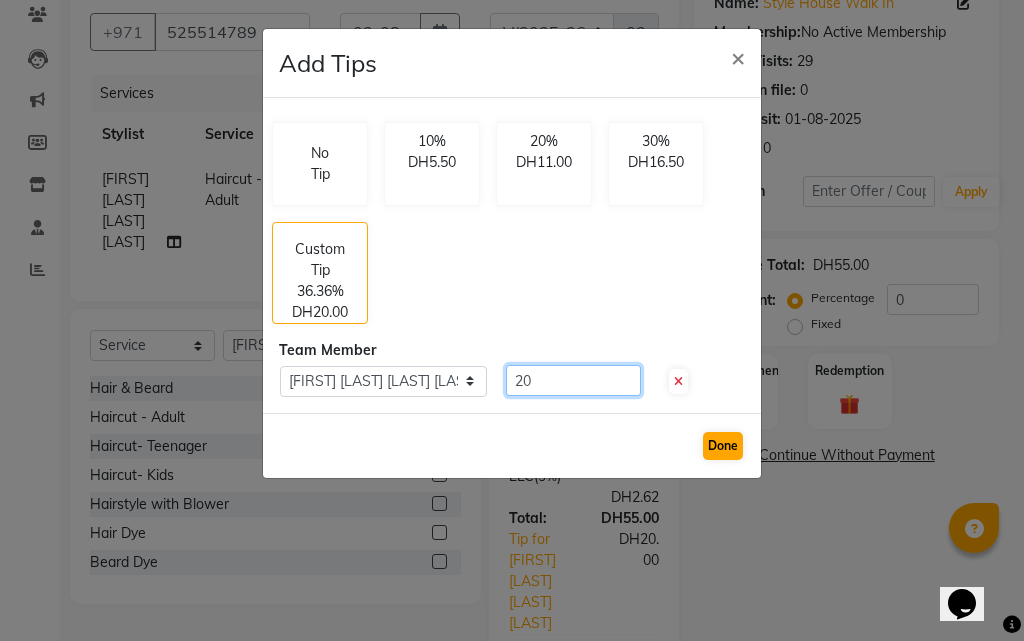 type on "20" 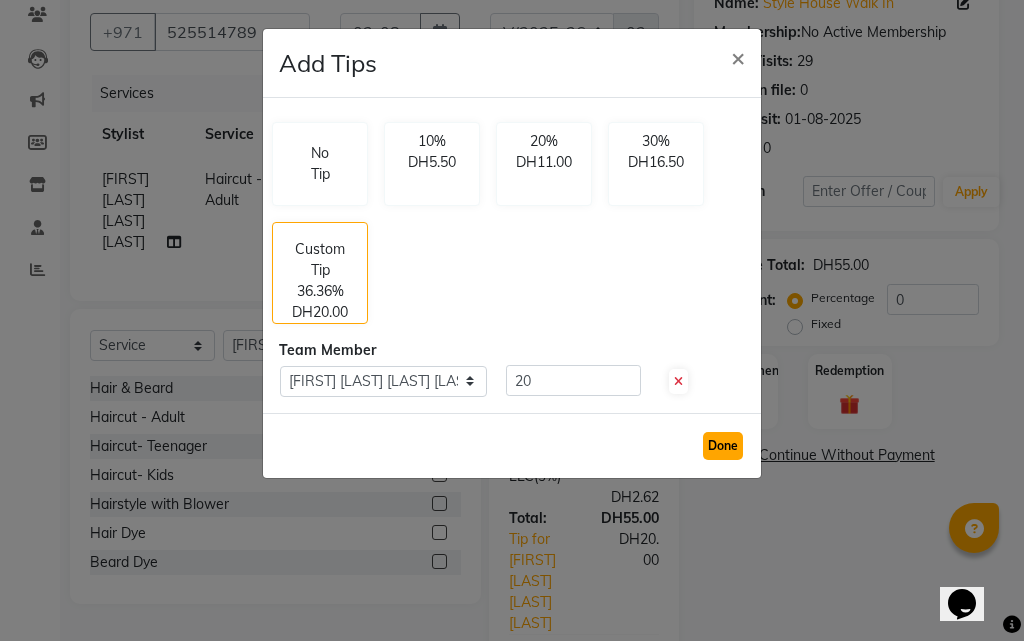 click on "Done" 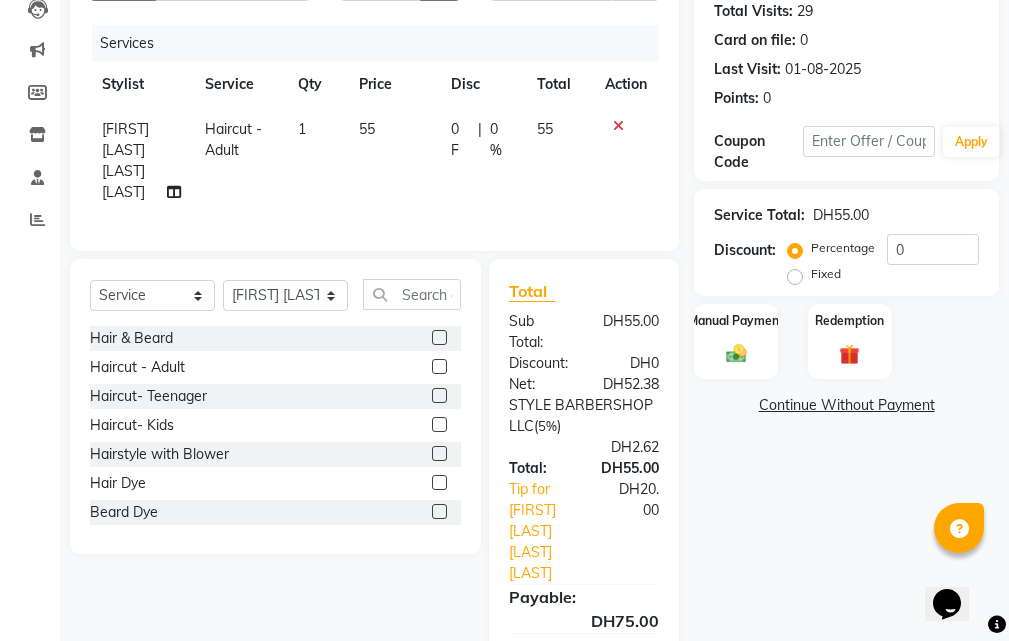 scroll, scrollTop: 420, scrollLeft: 0, axis: vertical 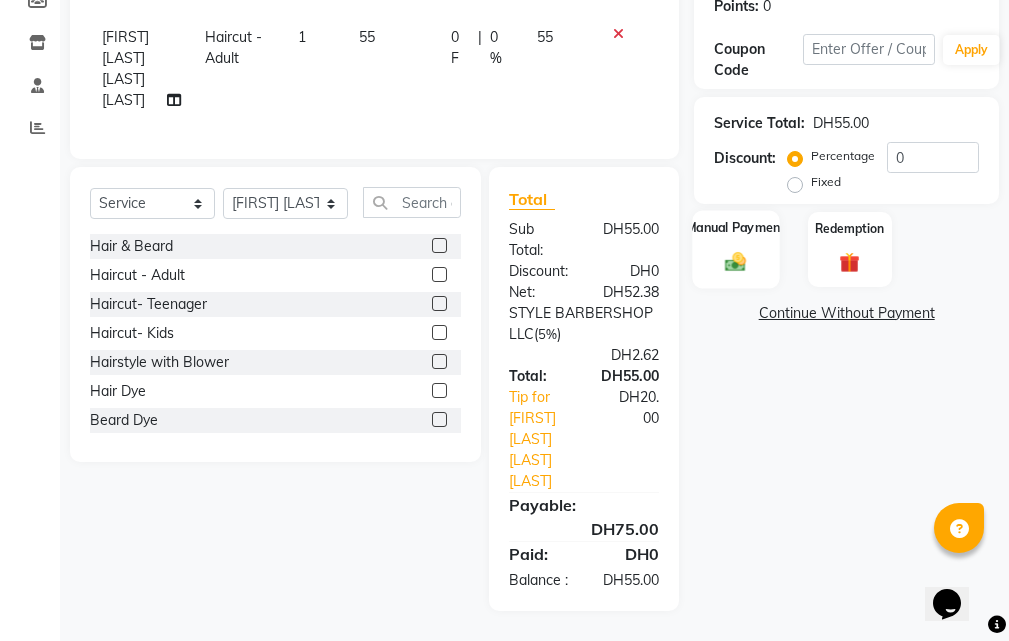 click 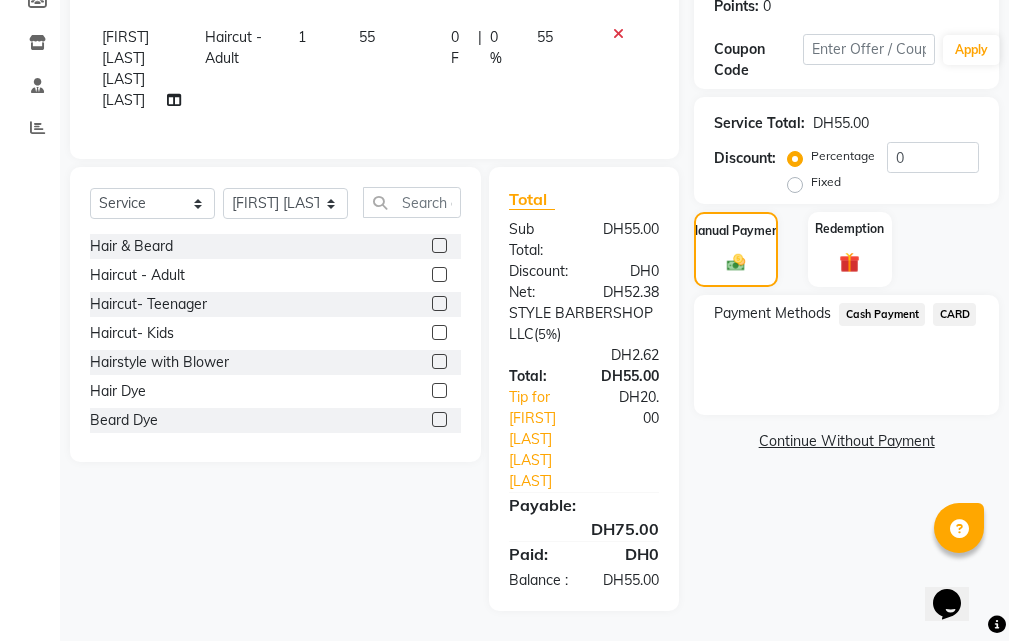 click on "CARD" 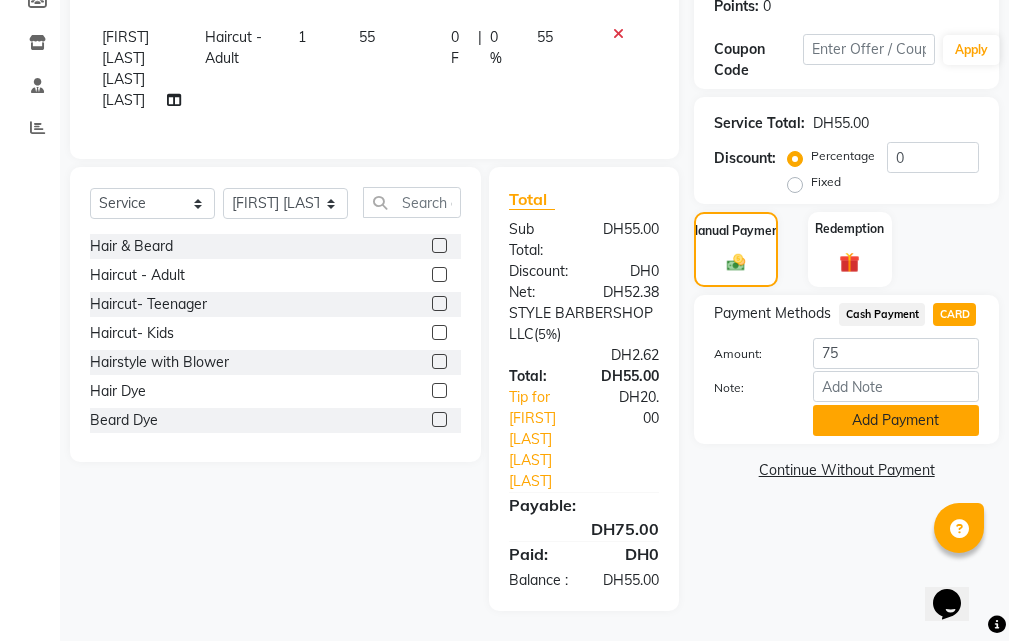 click on "Add Payment" 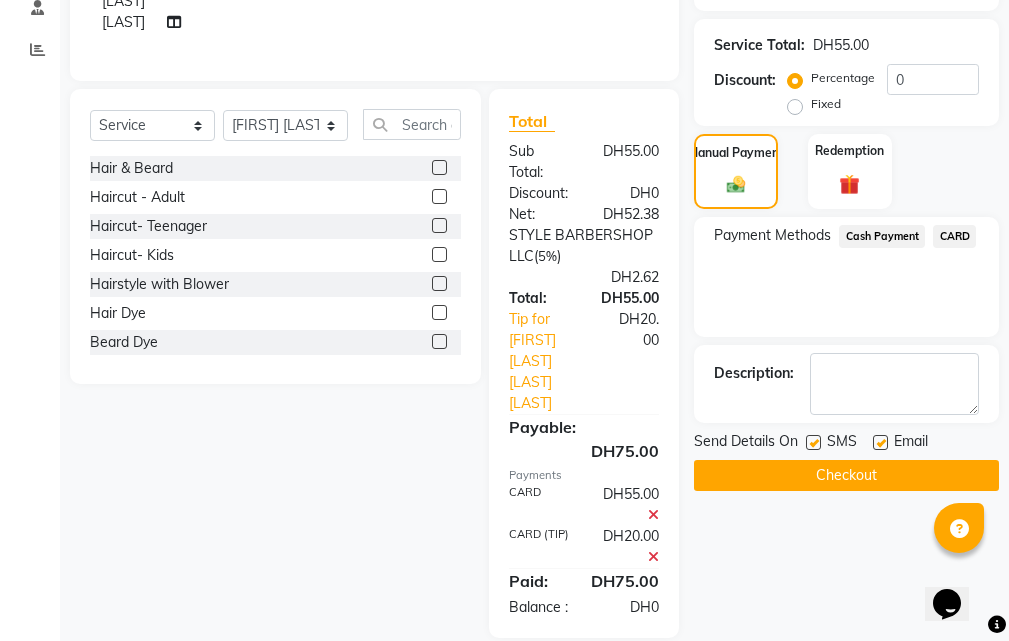 click on "Checkout" 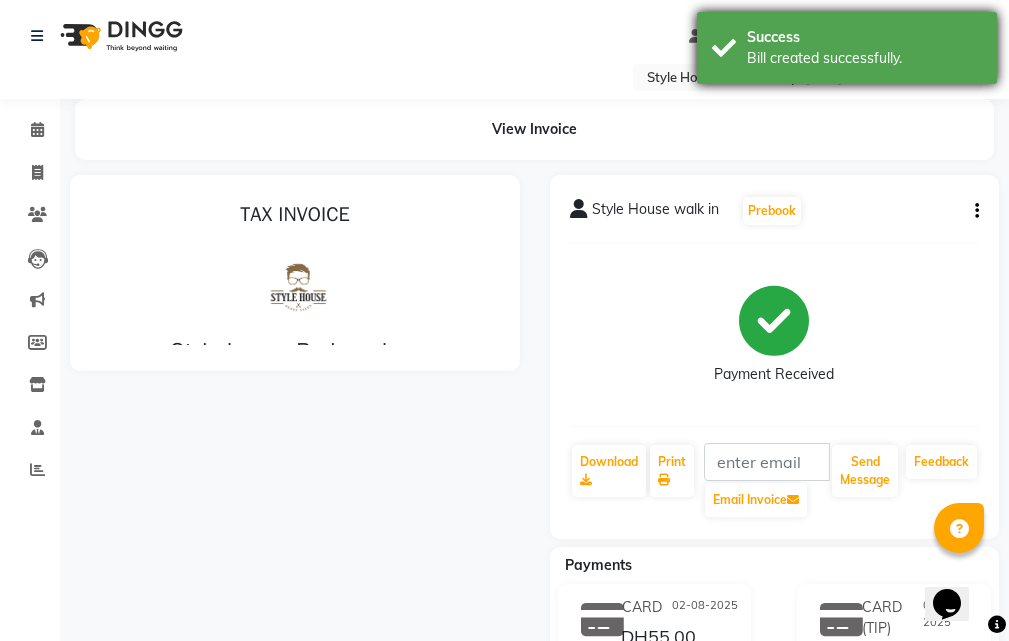 scroll, scrollTop: 0, scrollLeft: 0, axis: both 